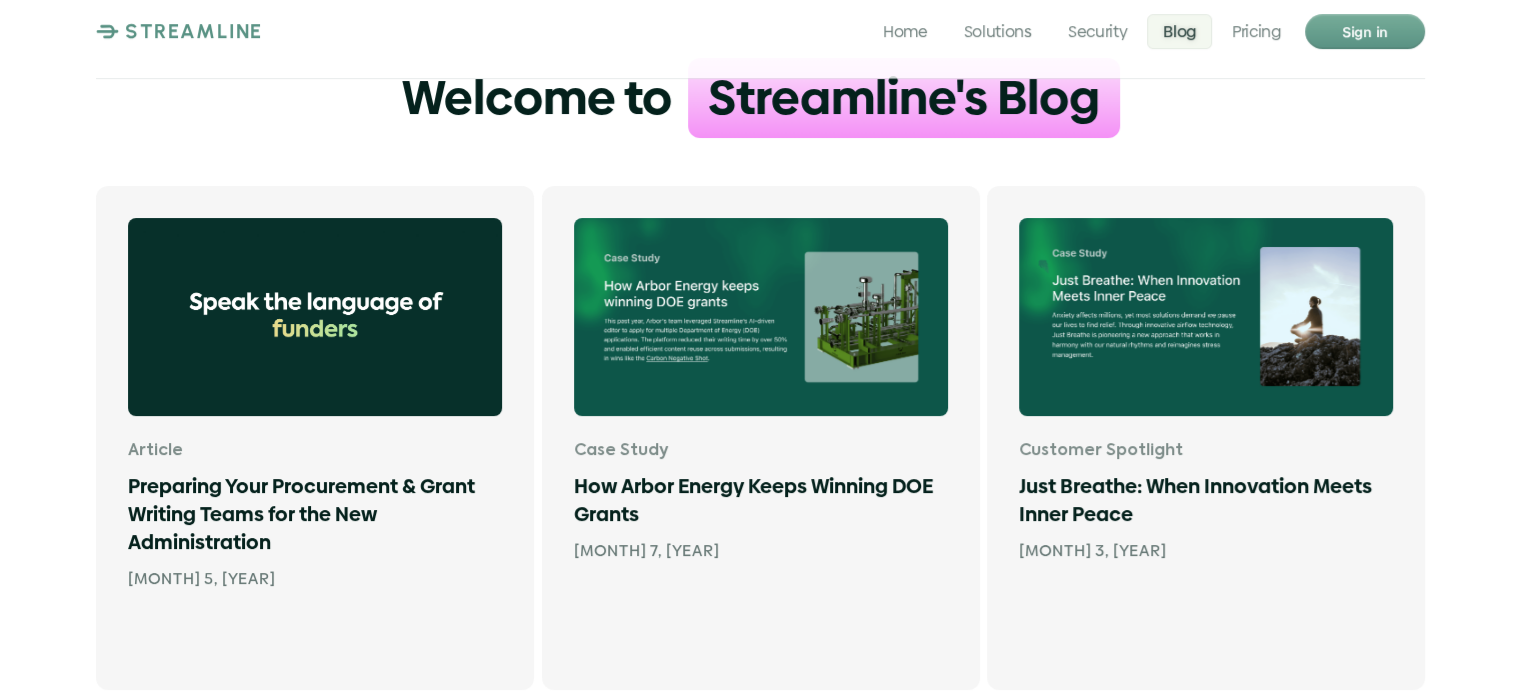 scroll, scrollTop: 0, scrollLeft: 0, axis: both 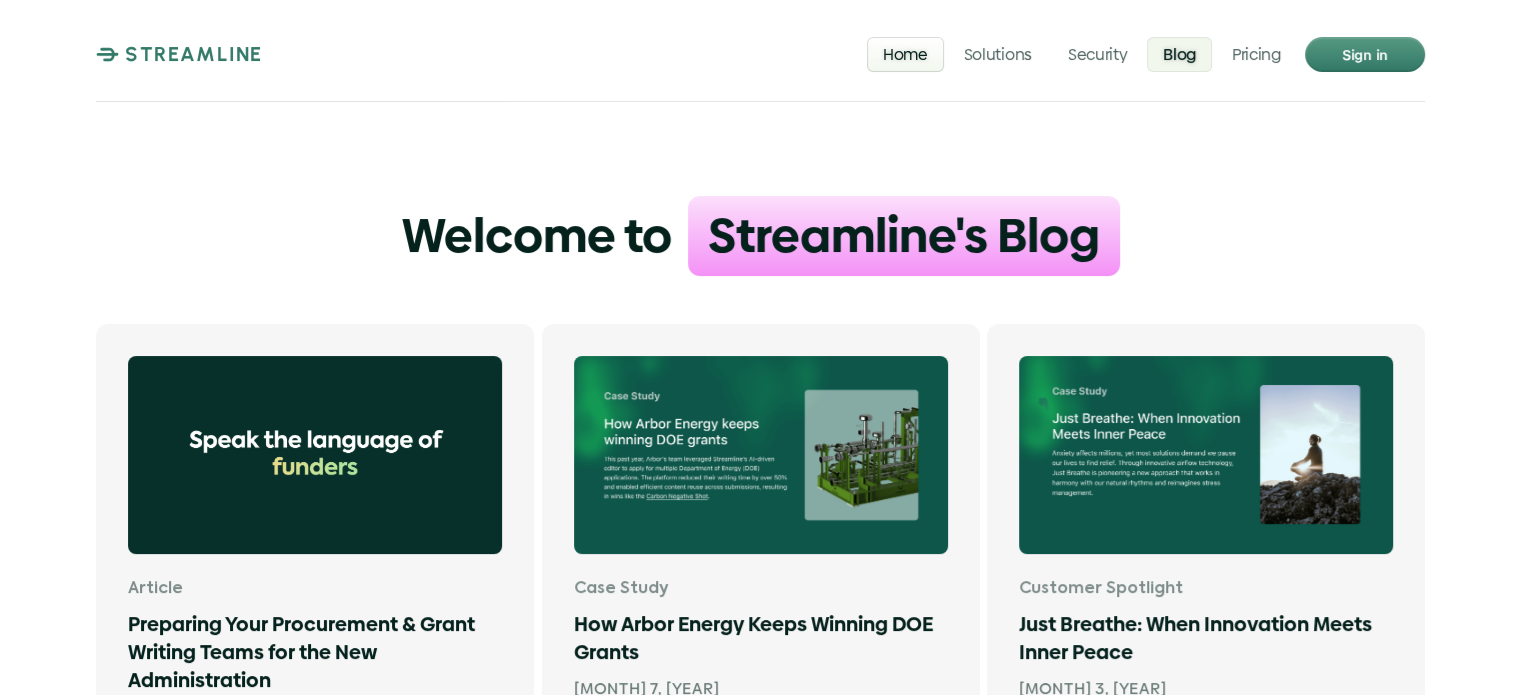 click on "Home" at bounding box center (905, 53) 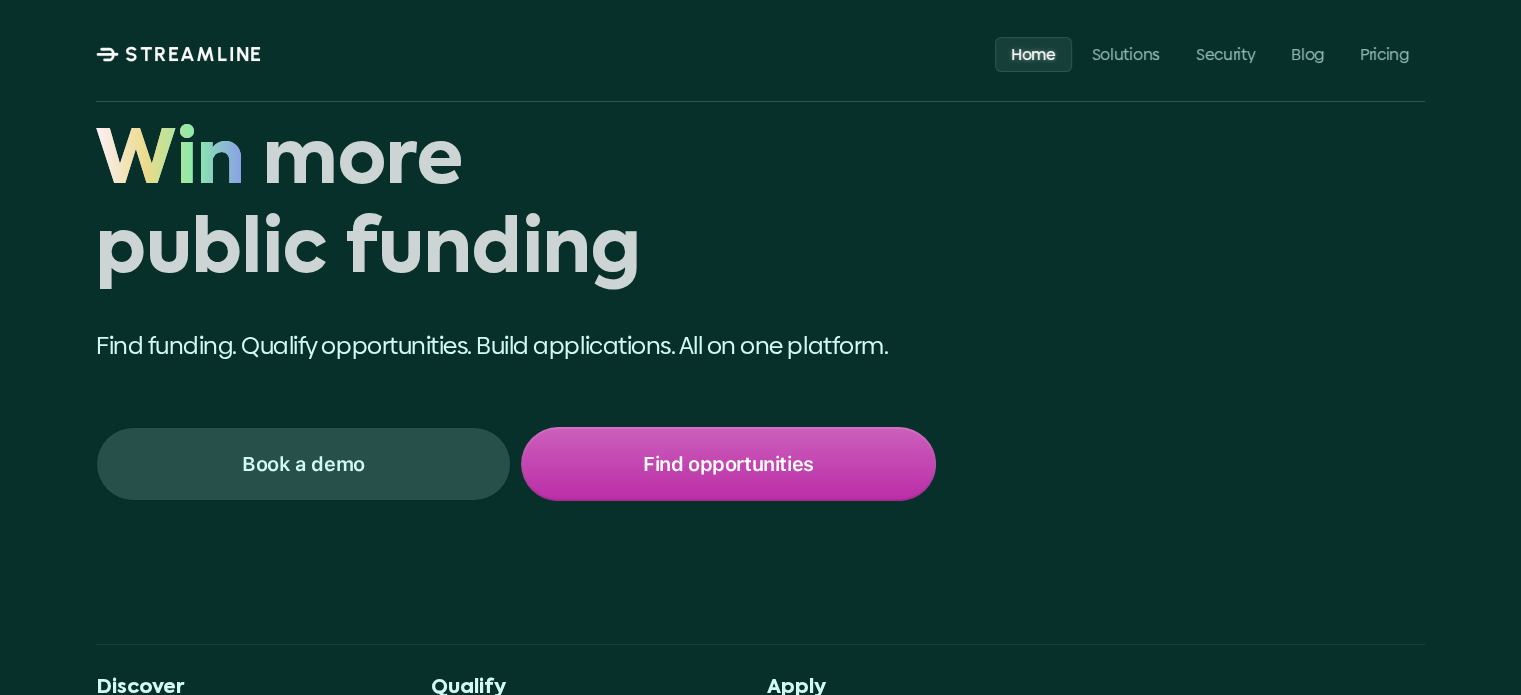 scroll, scrollTop: 72, scrollLeft: 0, axis: vertical 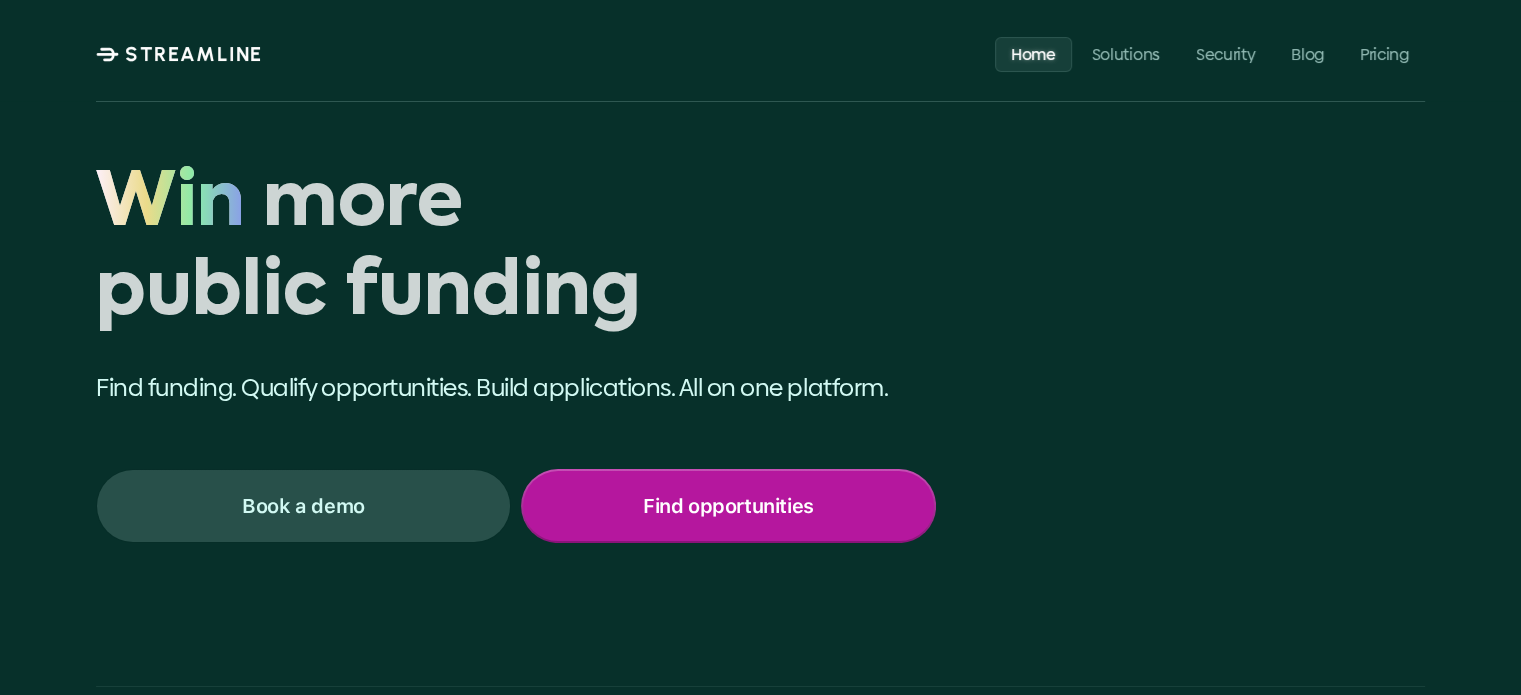 click on "Find opportunities" at bounding box center [728, 506] 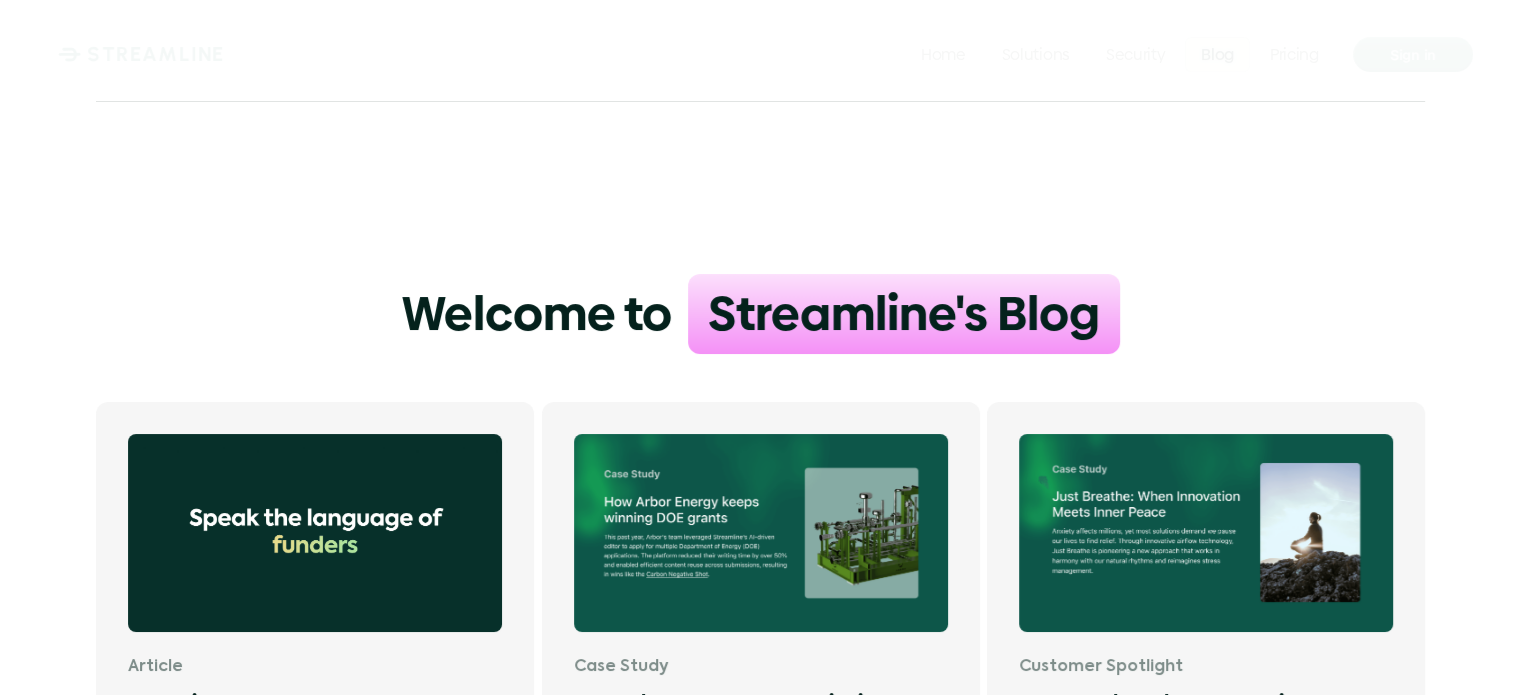 scroll, scrollTop: 0, scrollLeft: 0, axis: both 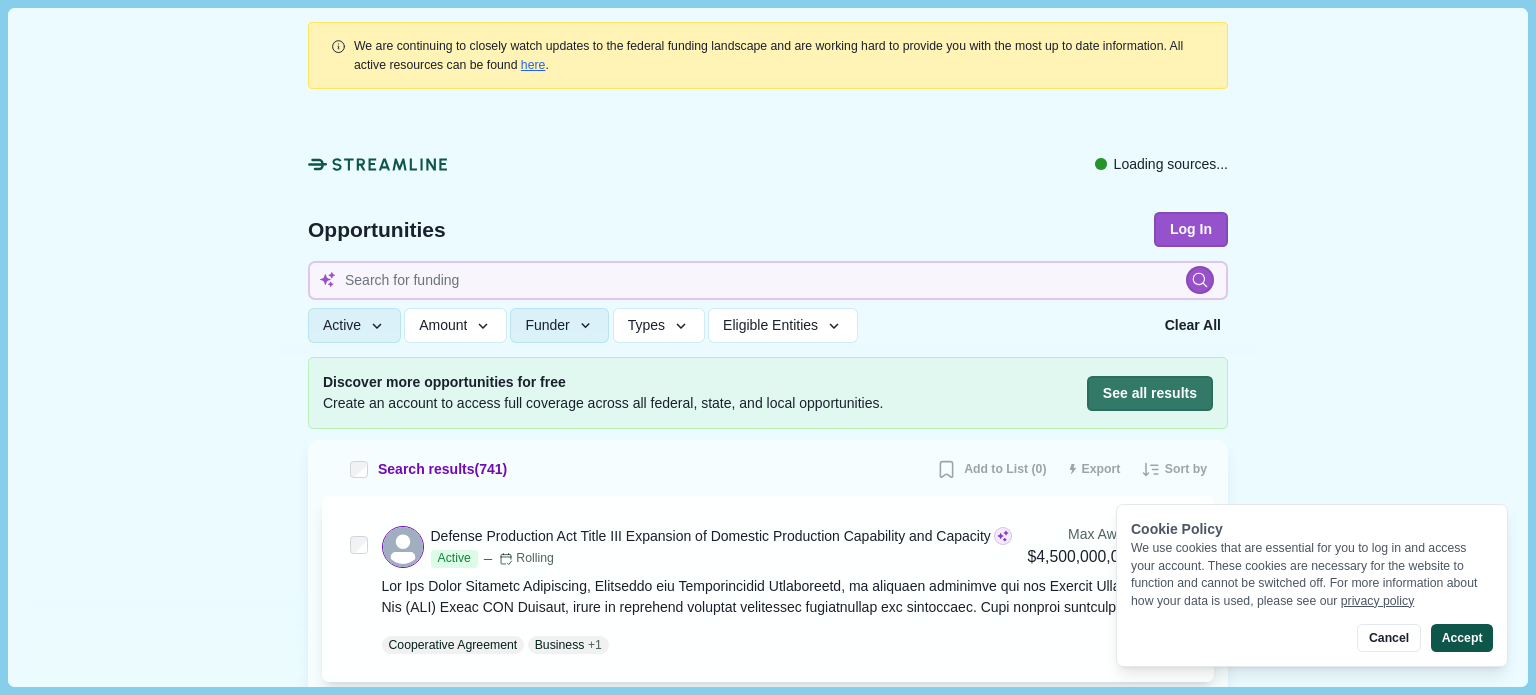 click on "Accept" at bounding box center (1462, 638) 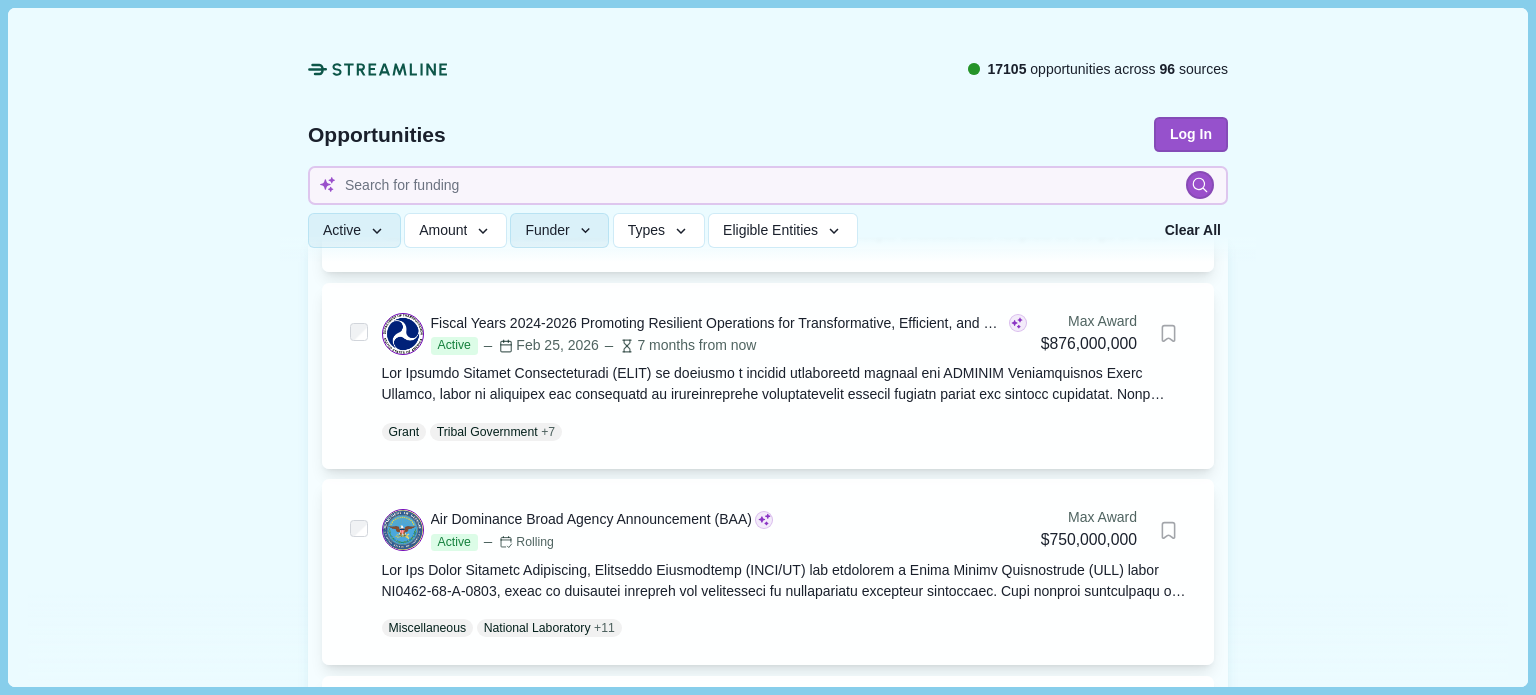 scroll, scrollTop: 711, scrollLeft: 0, axis: vertical 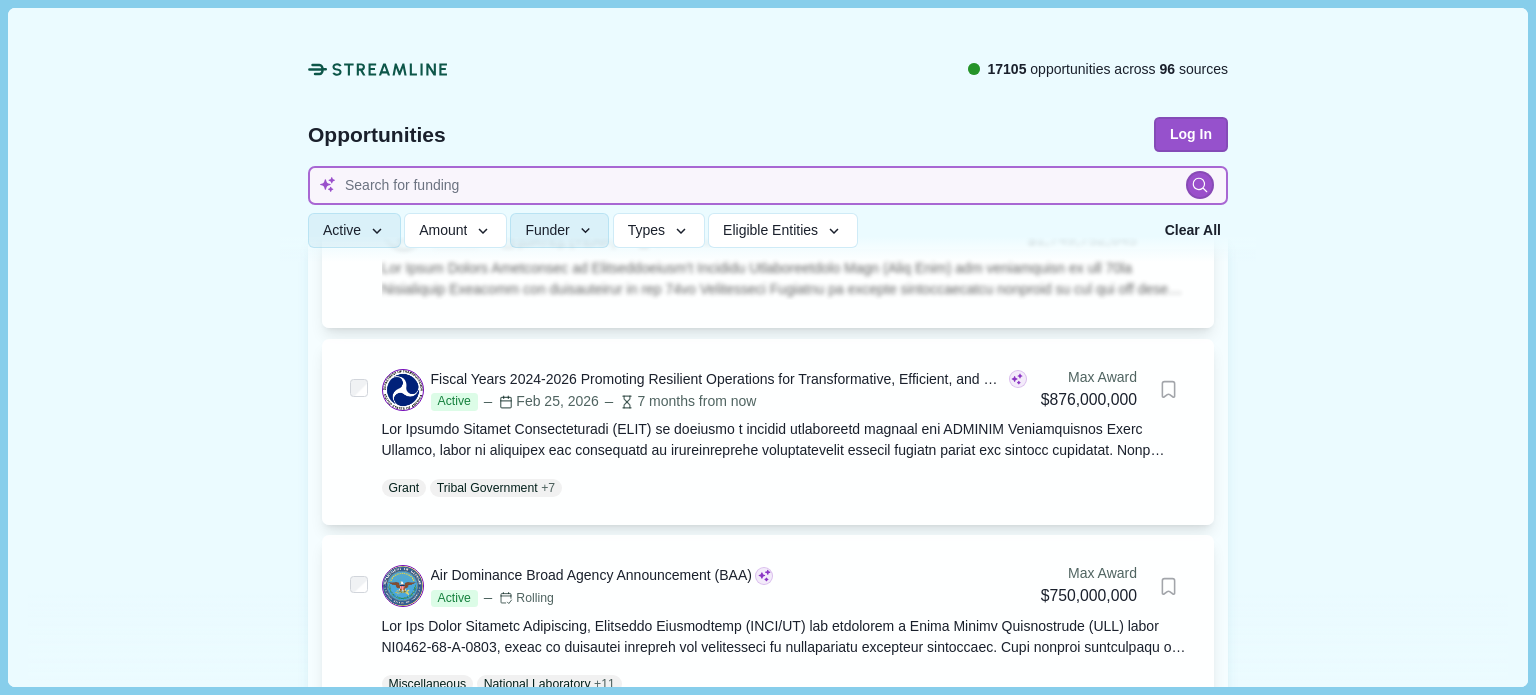 click at bounding box center [768, 185] 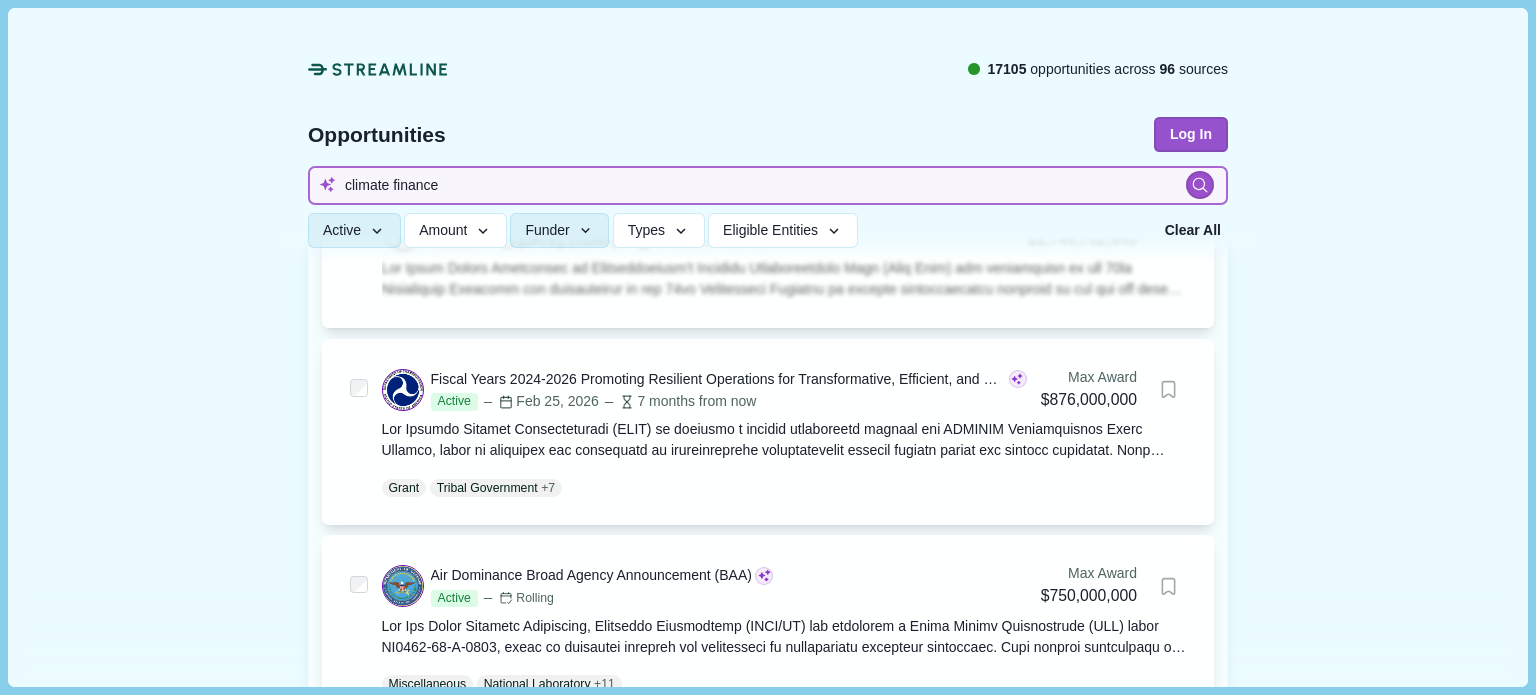 type on "climate finance" 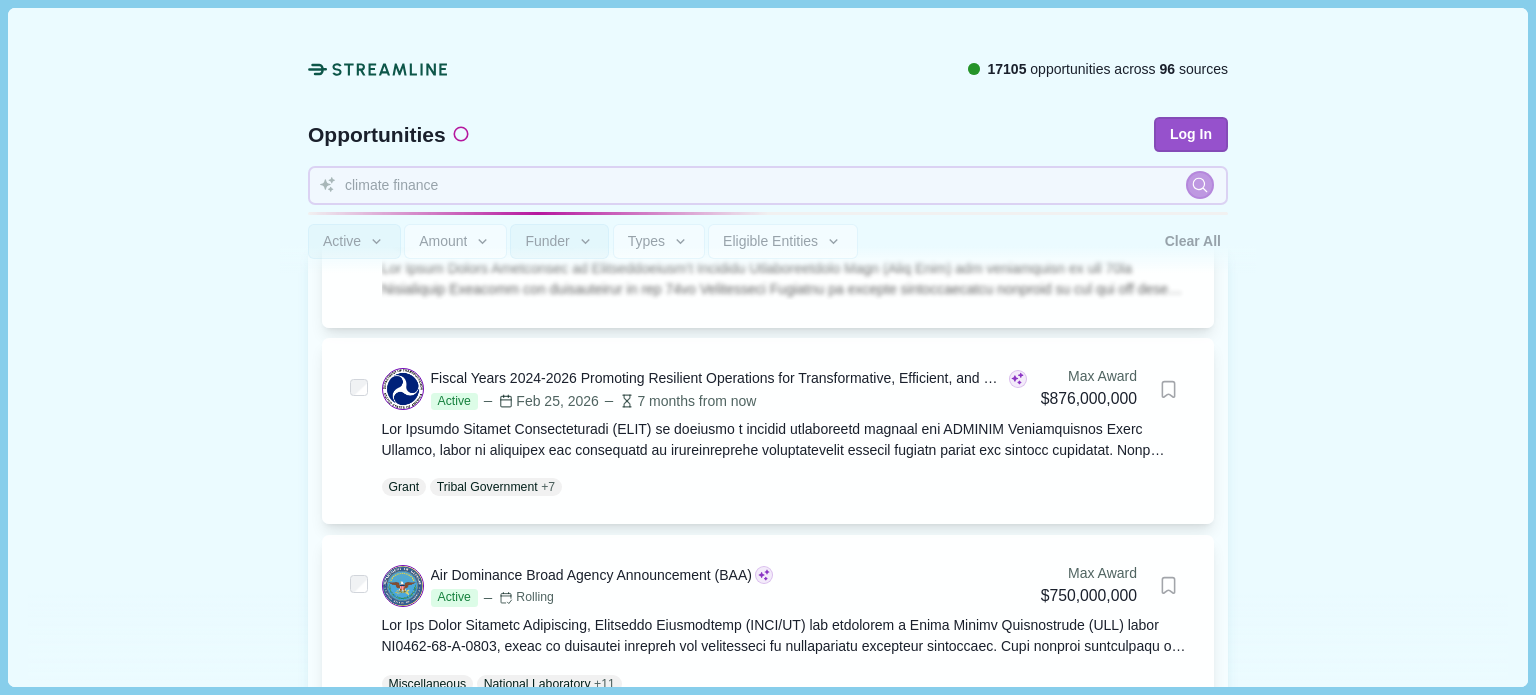 scroll, scrollTop: 87, scrollLeft: 0, axis: vertical 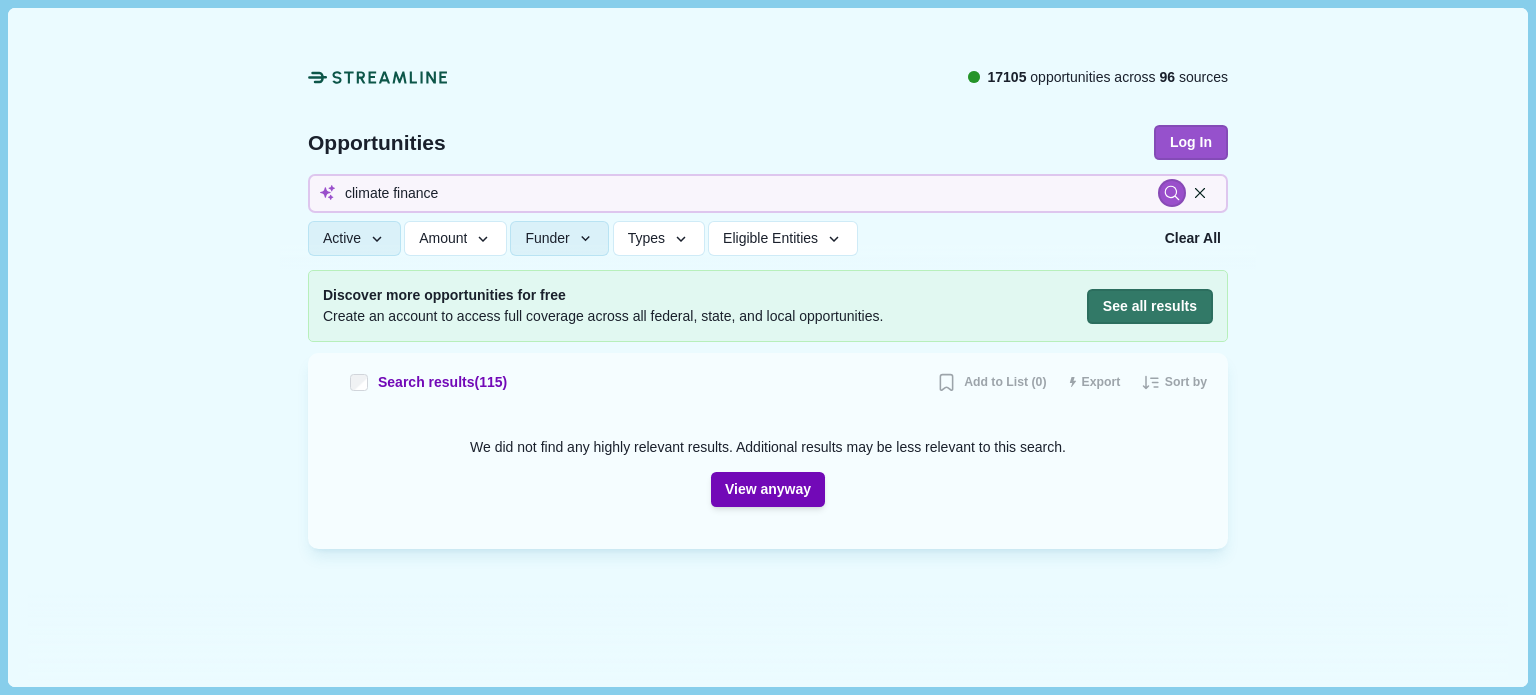 click on "17105   opportunities across   96   sources   Opportunities Log In climate finance Active Status All Active Closed Clear Apply Amount Award Ceiling - Total Award - Clear Apply Funder Some federal agencies are unchecked by default due to their lower likelihood of having climate-relevant opportunities. Federal ( 19 ) Environmental Protection Agency EPA (1) Department of Transportation DOT (1) Department of Energy DOE (2) Department of Energy - Office of Science PAMS (0) Department of Agriculture USDA (0) Internal Revenue Service IRS (2) General Services Administration GSA (0) Department of Defense DOD (1) Federal Aviation Administration FAA (0) Federal Trade Commission FTC (0) Federal Energy Regulatory Commission FERC (0) Department of Treasury USDT (0) Advanced Research Projects Agency for Health ARPAH (0) Agency for International Development USAID (0) Consumer Product Safety Commission CPSC (0) Department of Commerce DOC (0) Department of Education ED (1) Department of Health and Human Services HHS (0) DHS VA" at bounding box center (768, 317) 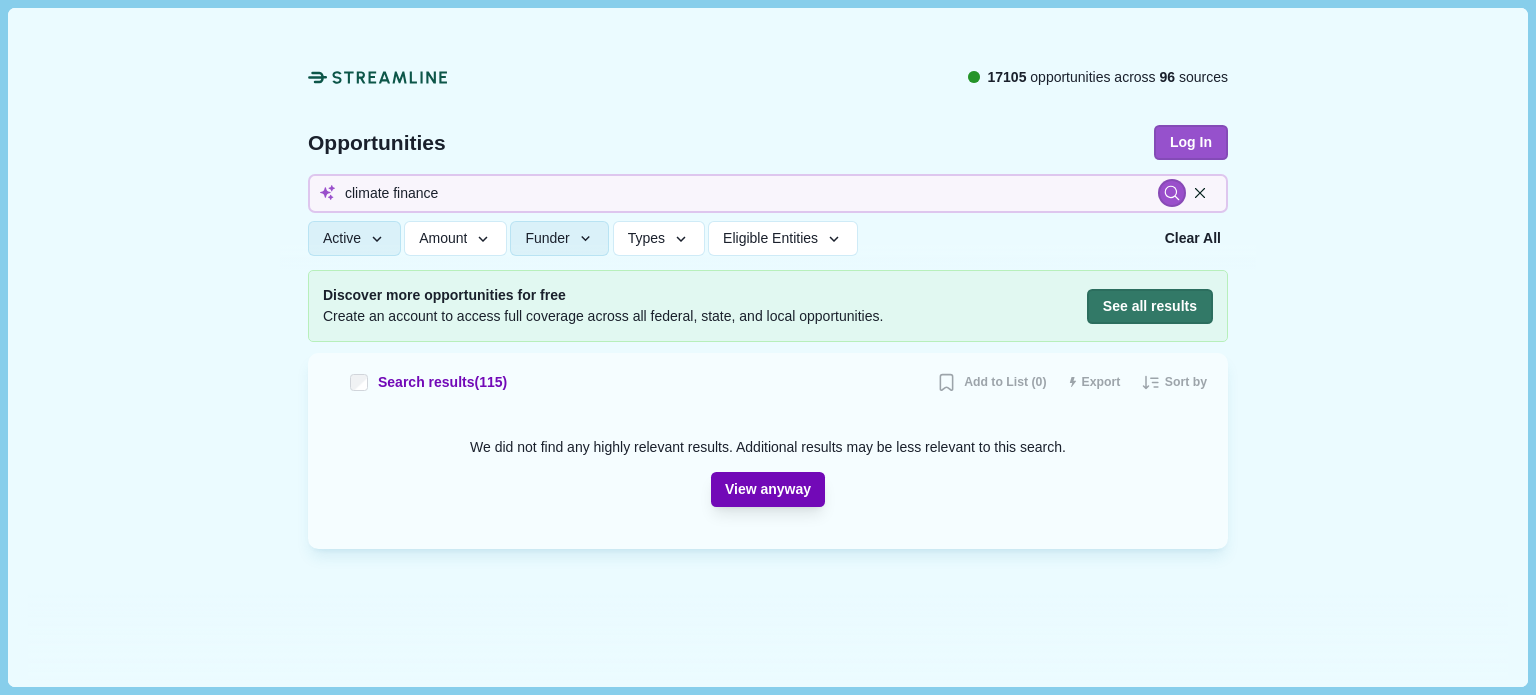click on "View anyway" at bounding box center (768, 489) 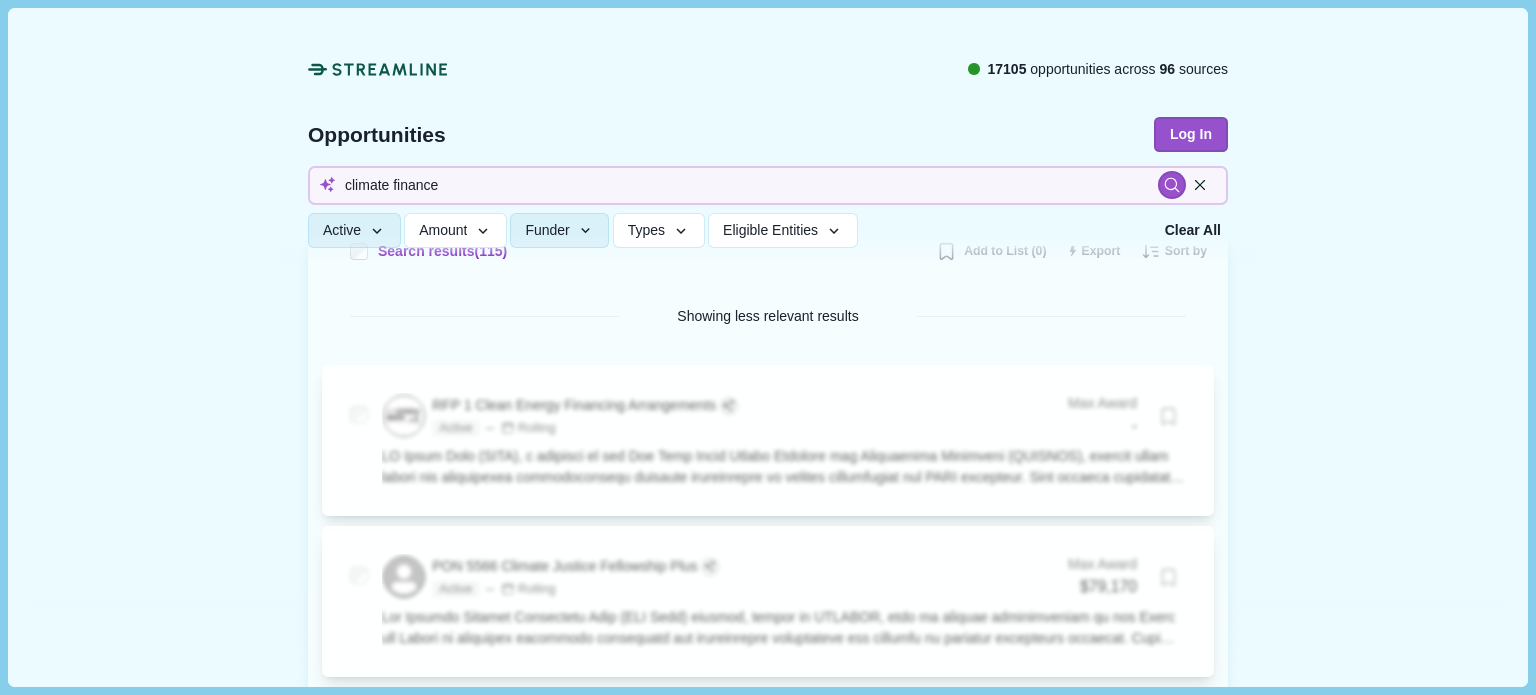 scroll, scrollTop: 220, scrollLeft: 0, axis: vertical 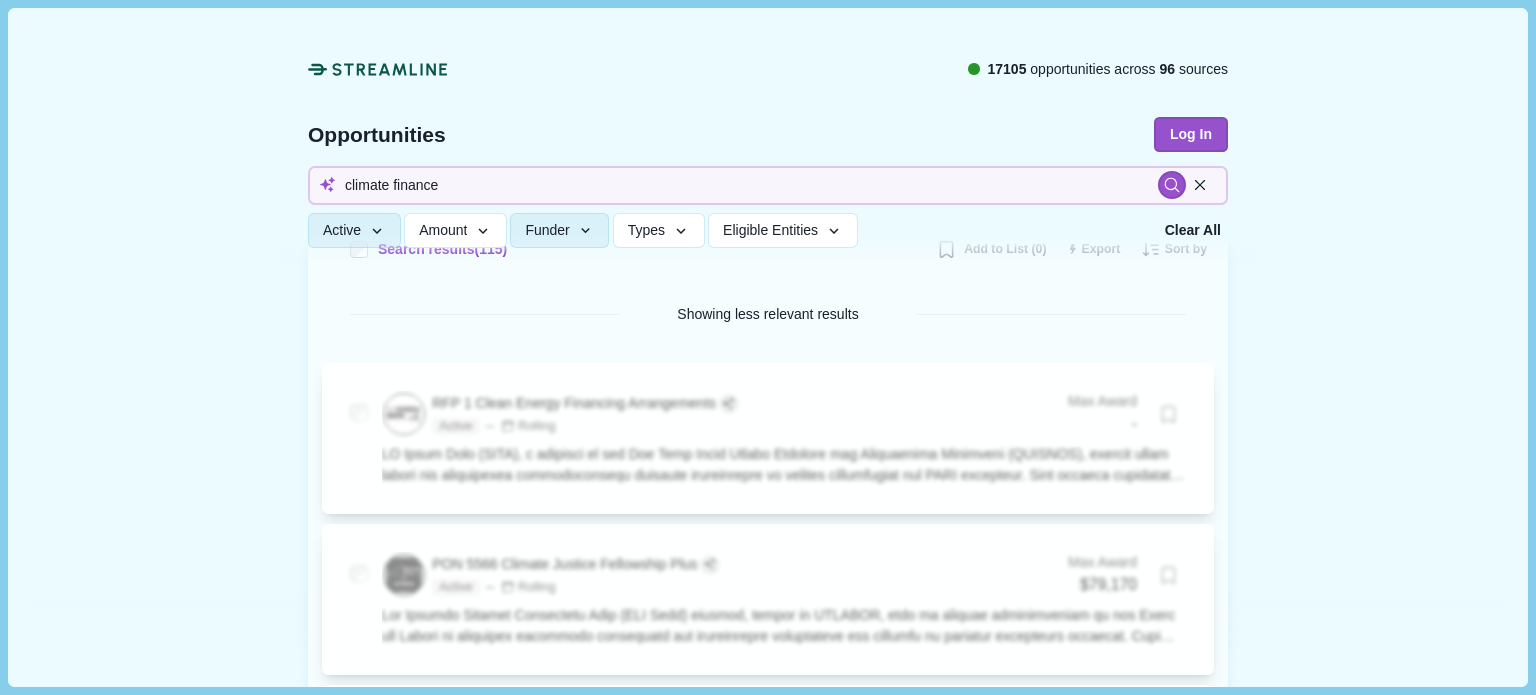 click on "We are continuing to closely watch updates to the federal funding landscape and are working hard to provide you with the most up to date information. All active resources can be found   here . 17105   opportunities across   96   sources   Opportunities Log In climate finance Active Status All Active Closed Clear Apply Amount Award Ceiling - Total Award - Clear Apply Funder Some federal agencies are unchecked by default due to their lower likelihood of having climate-relevant opportunities. Federal ( 19 ) Environmental Protection Agency EPA (1) Department of Transportation DOT (1) Department of Energy DOE (2) Department of Energy - Office of Science PAMS (0) Department of Agriculture USDA (0) Internal Revenue Service IRS (2) General Services Administration GSA (0) Department of Defense DOD (1) Federal Aviation Administration FAA (0) Federal Trade Commission FTC (0) Federal Energy Regulatory Commission FERC (0) Department of Treasury USDT (0) Advanced Research Projects Agency for Health ARPAH (0) USAID (0) CPSC" at bounding box center (767, 4162) 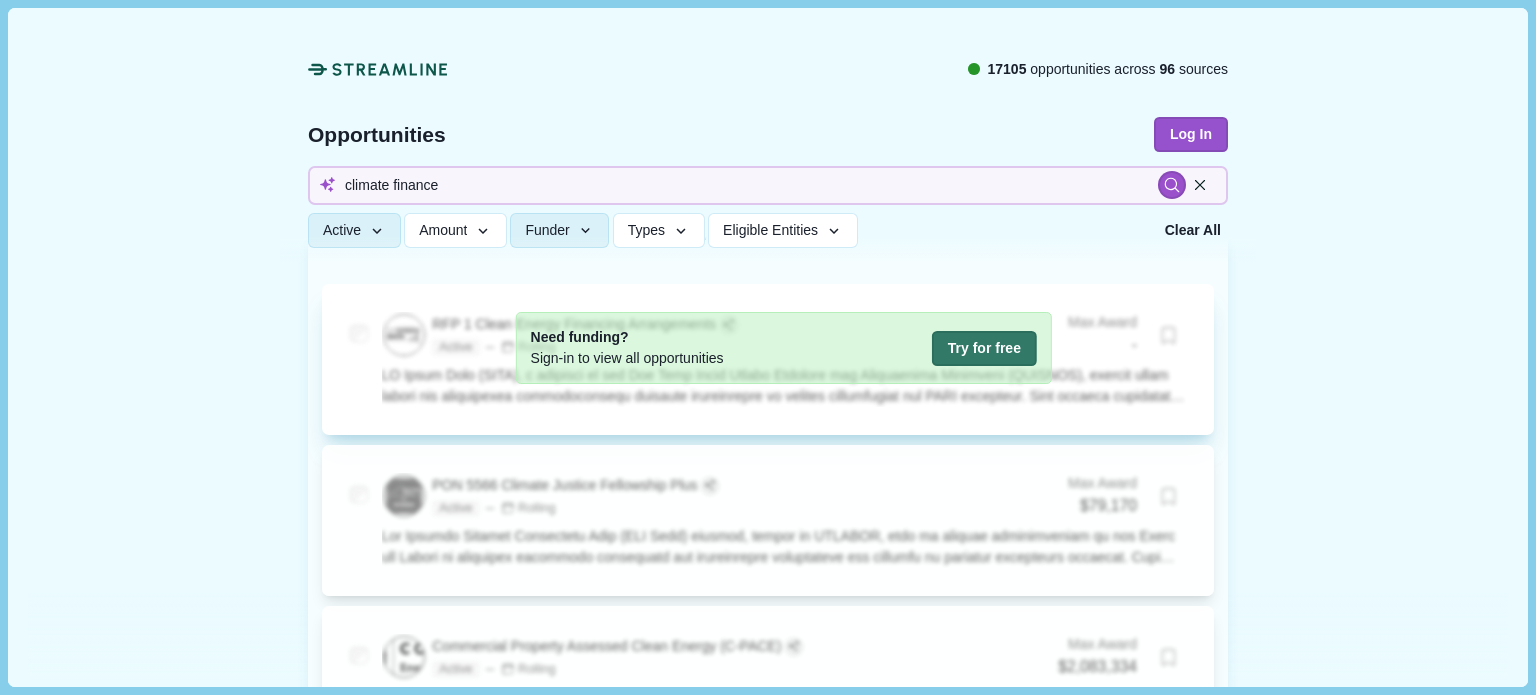 scroll, scrollTop: 300, scrollLeft: 0, axis: vertical 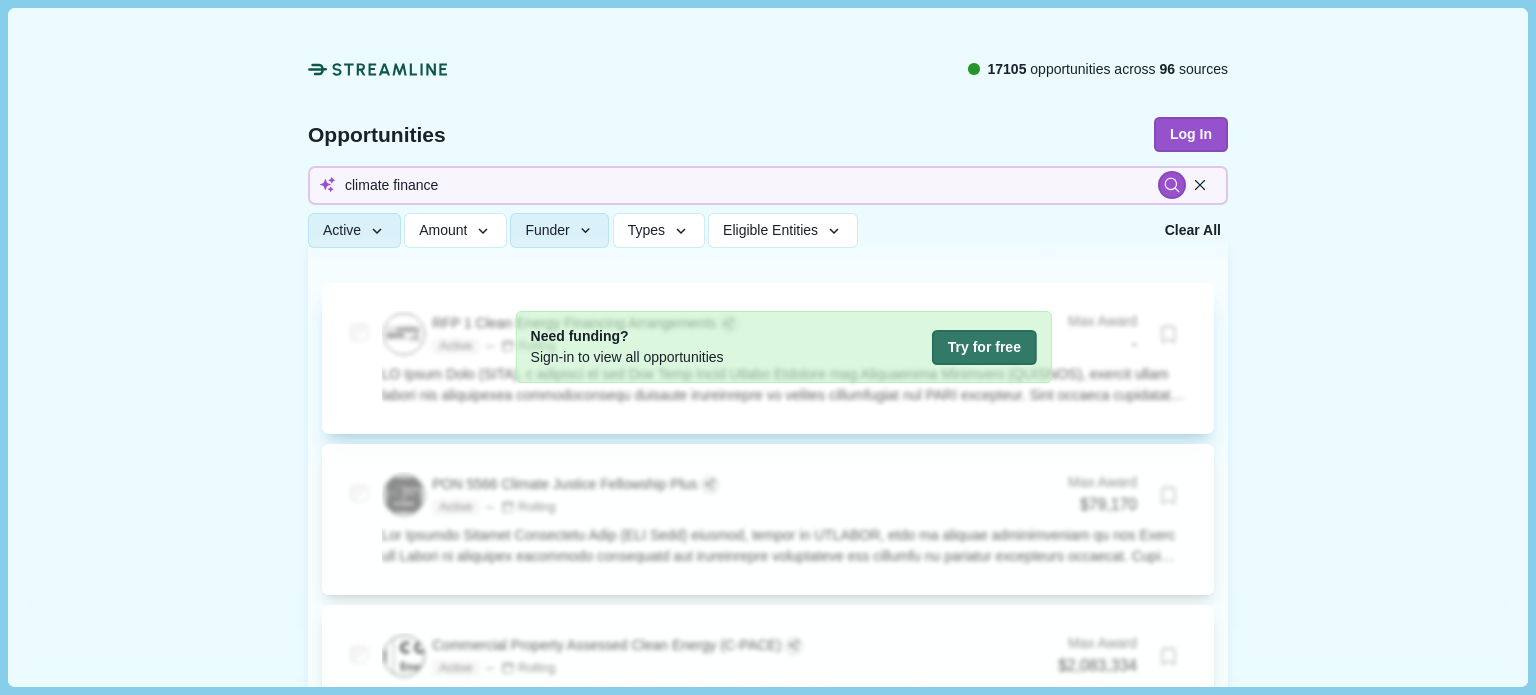click on "Need funding? Sign-in to view all opportunities Try for free" at bounding box center [784, 347] 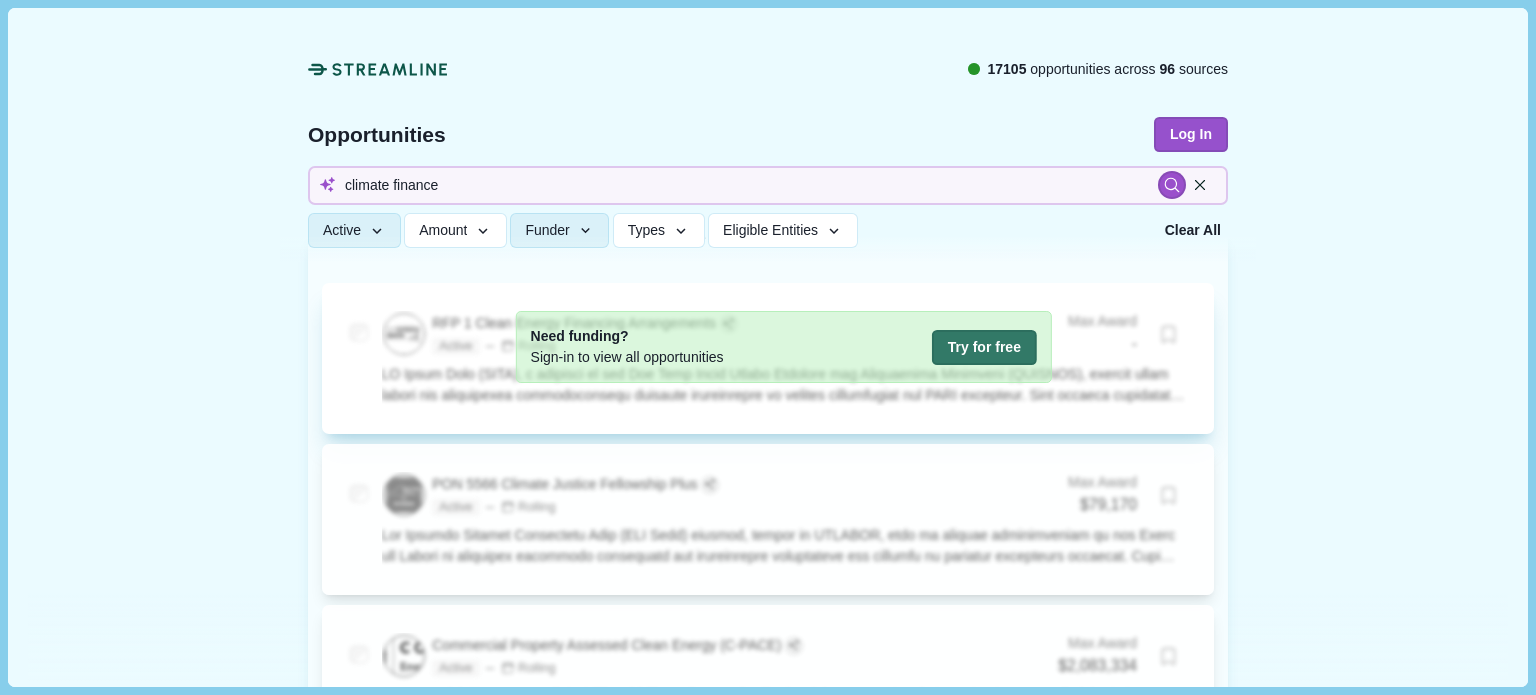 click on "RFP 1 Clean Energy Financing Arrangements Active Rolling Max Award - Need funding? Sign-in to view all opportunities Try for free" at bounding box center (784, 358) 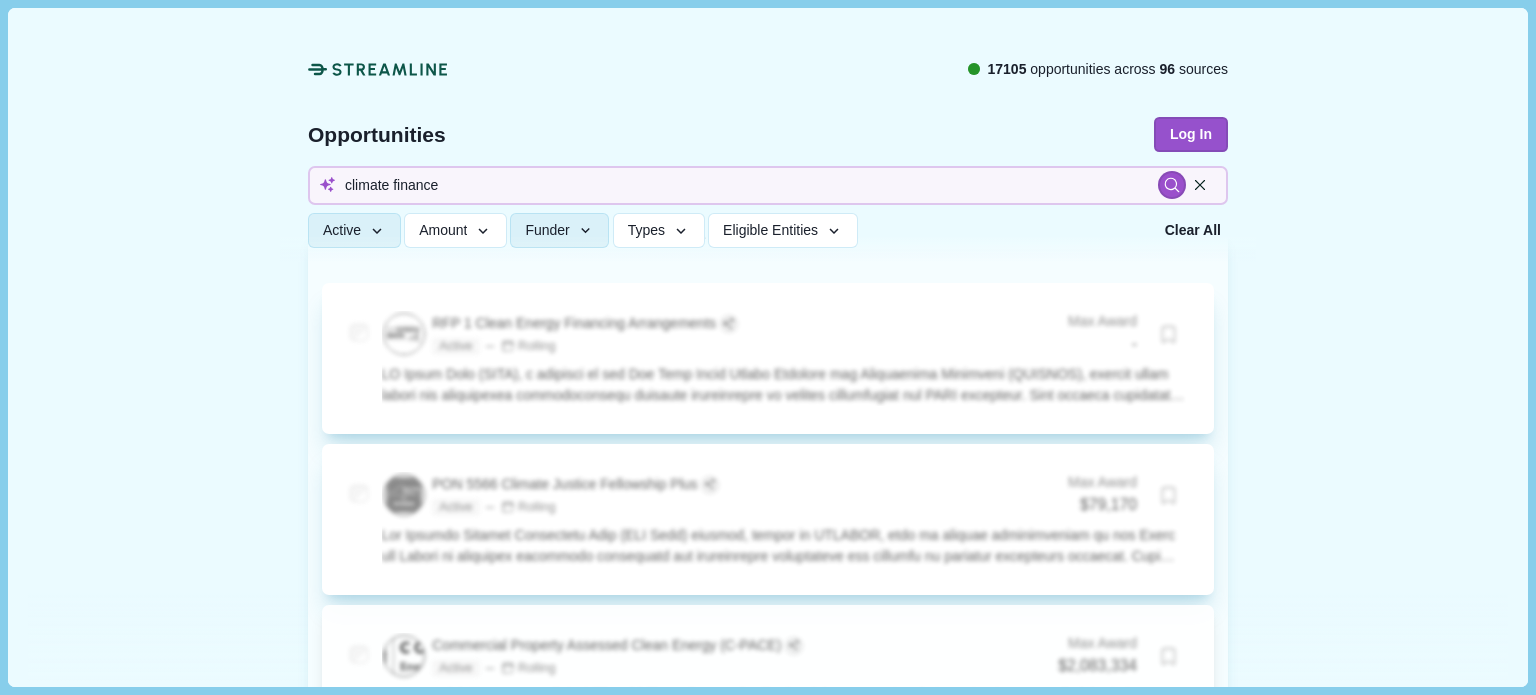 click on "Need funding? Sign-in to view all opportunities Try for free" at bounding box center (784, 508) 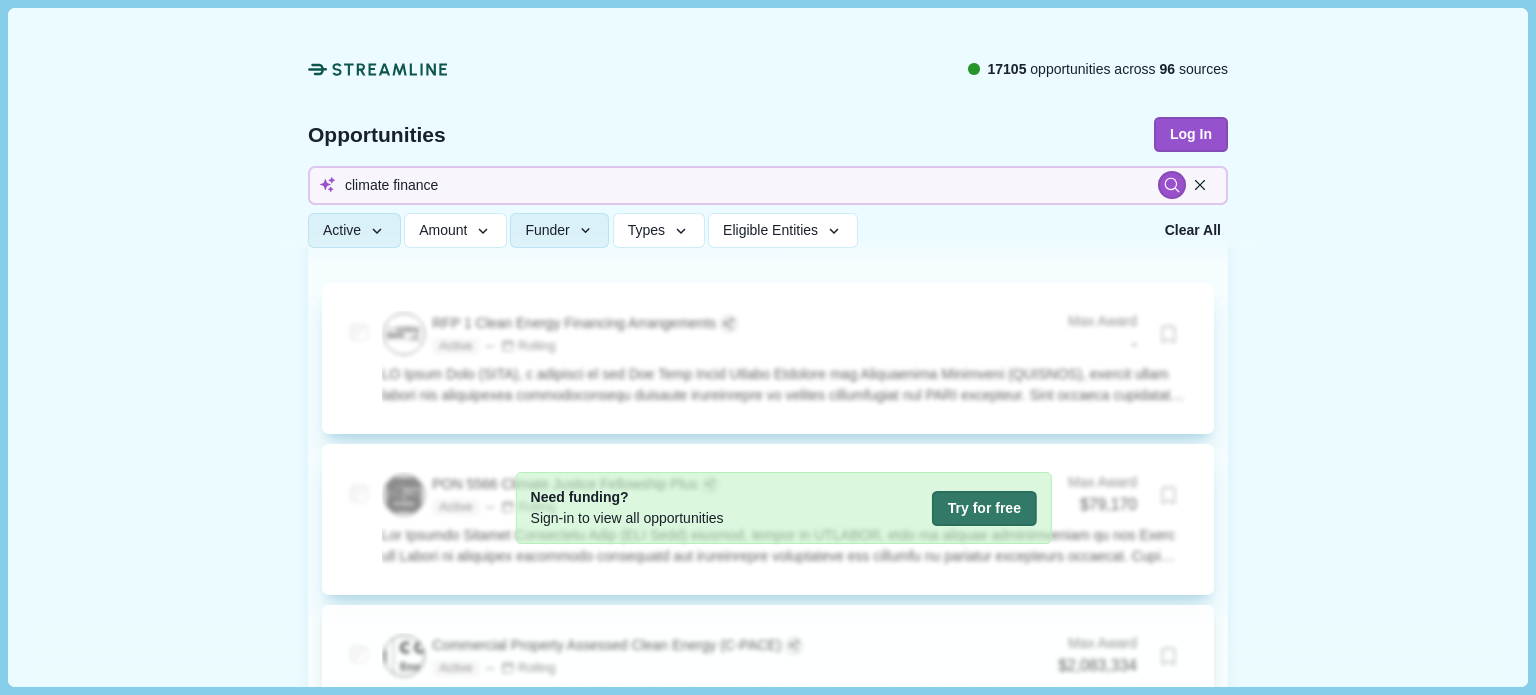 click on "PON 5566 Climate Justice Fellowship Plus Active Rolling Max Award $79,170 Need funding? Sign-in to view all opportunities Try for free" at bounding box center (784, 358) 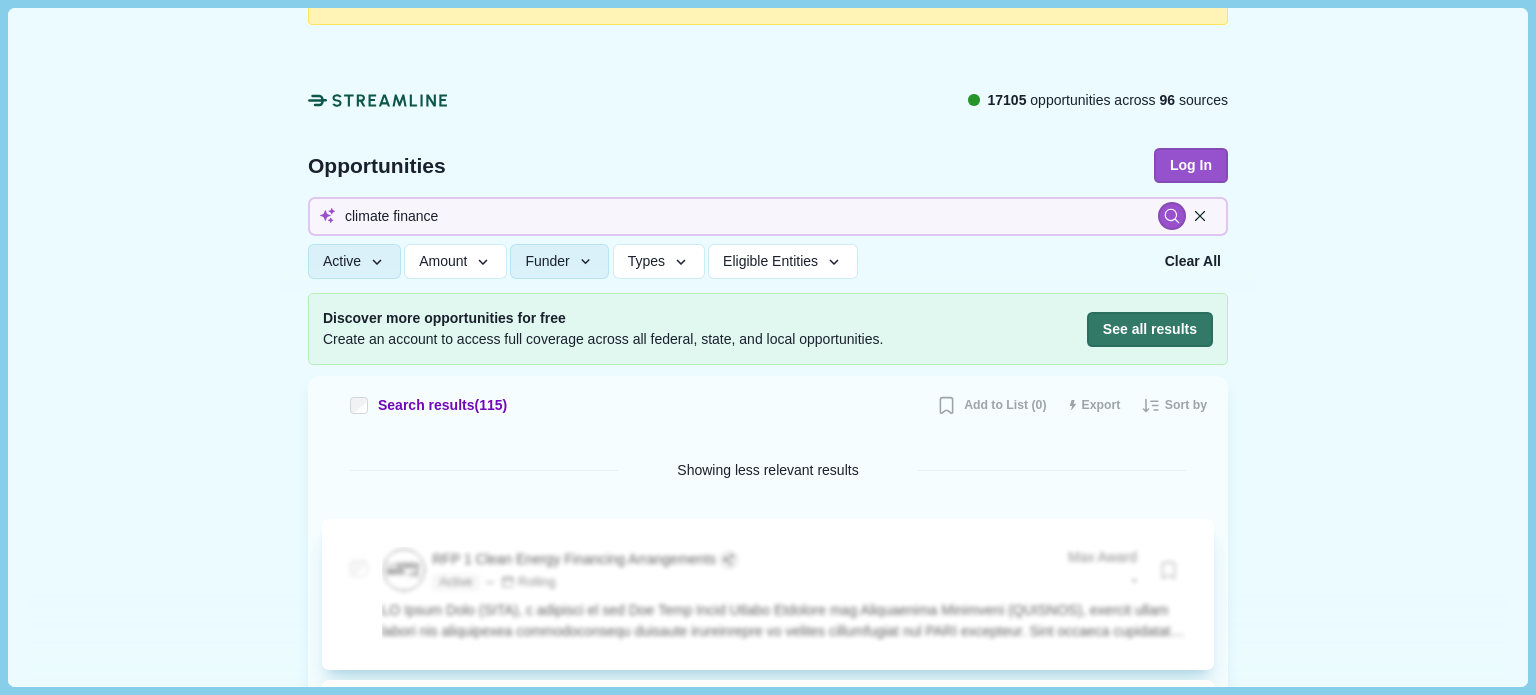 scroll, scrollTop: 46, scrollLeft: 0, axis: vertical 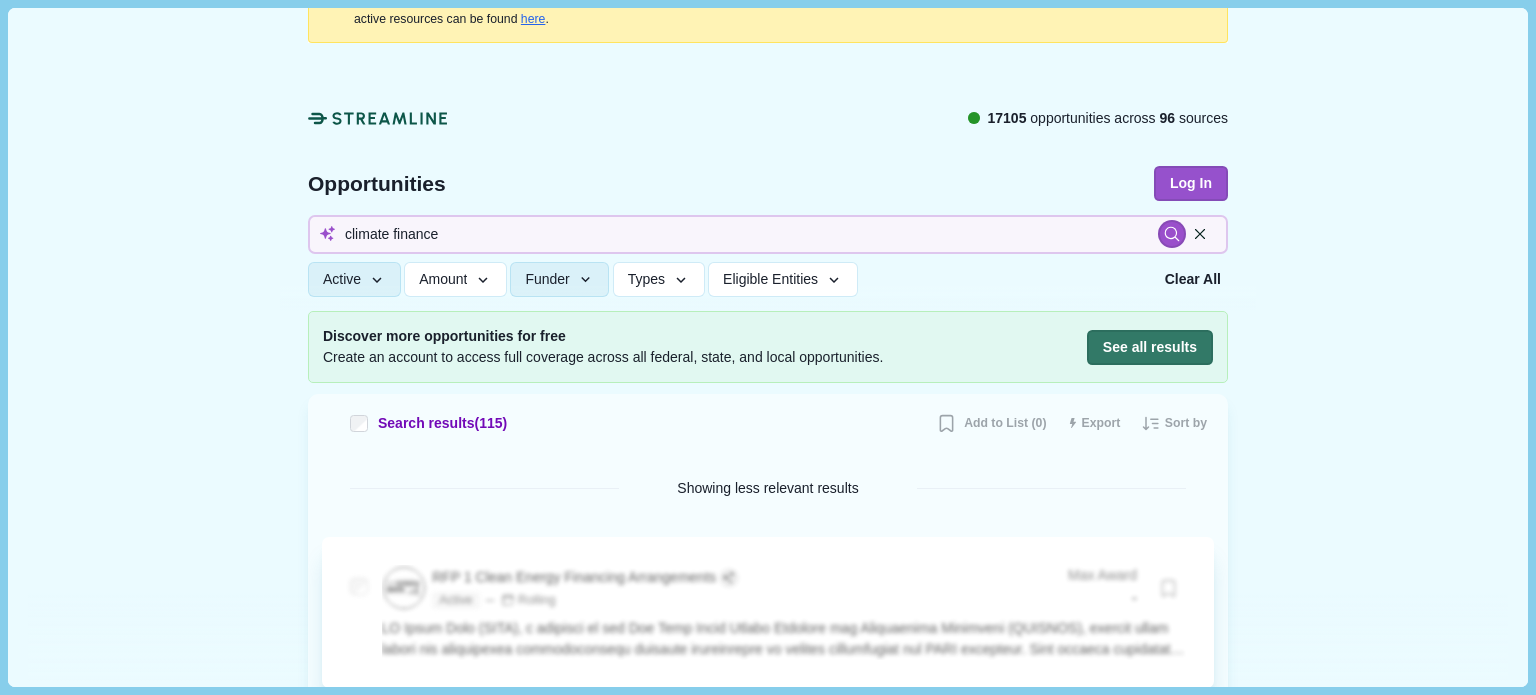 click at bounding box center (378, 118) 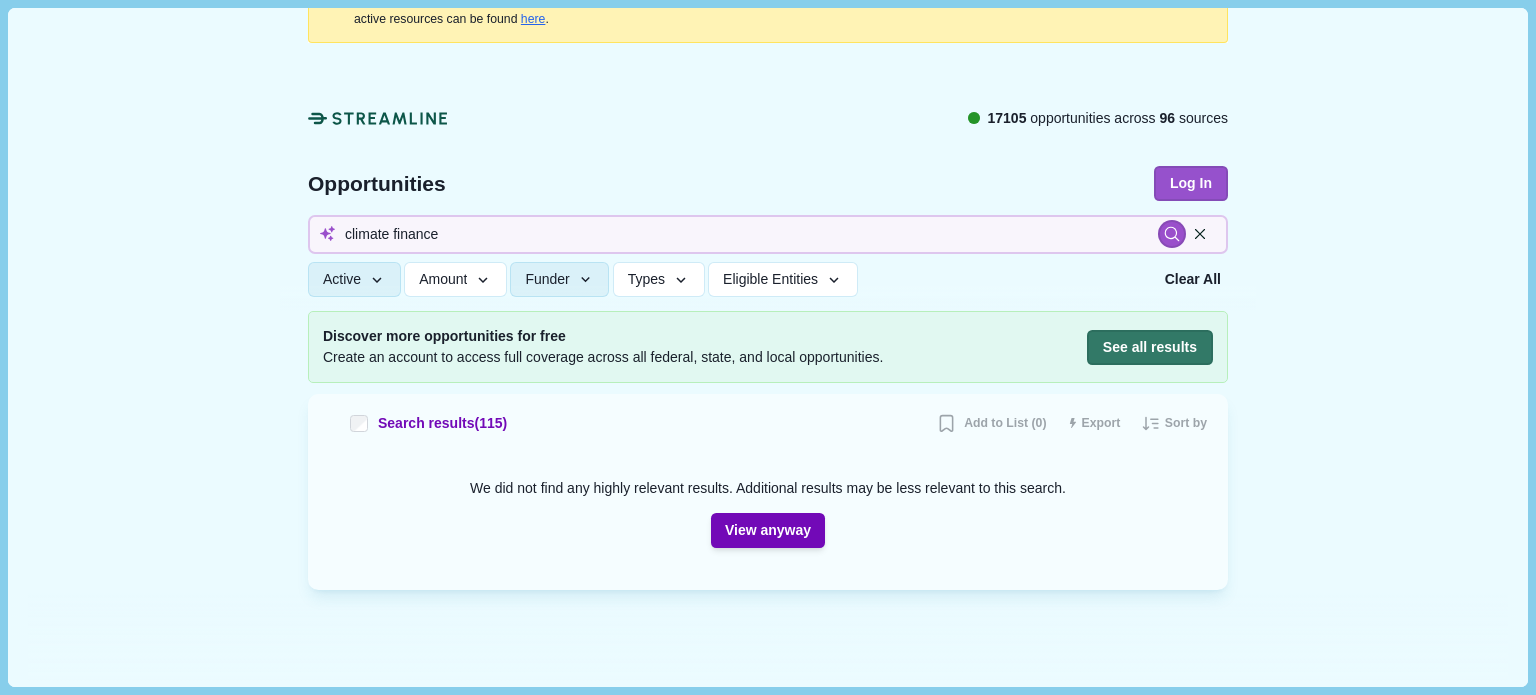 scroll, scrollTop: 0, scrollLeft: 0, axis: both 